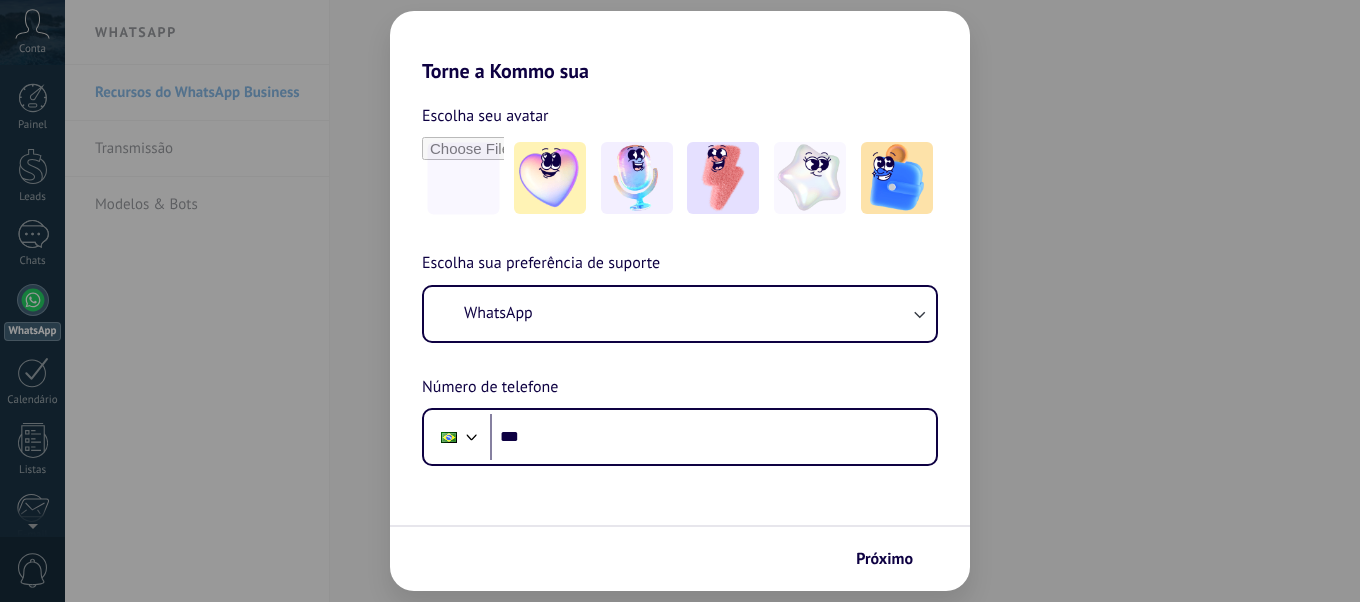 scroll, scrollTop: 0, scrollLeft: 0, axis: both 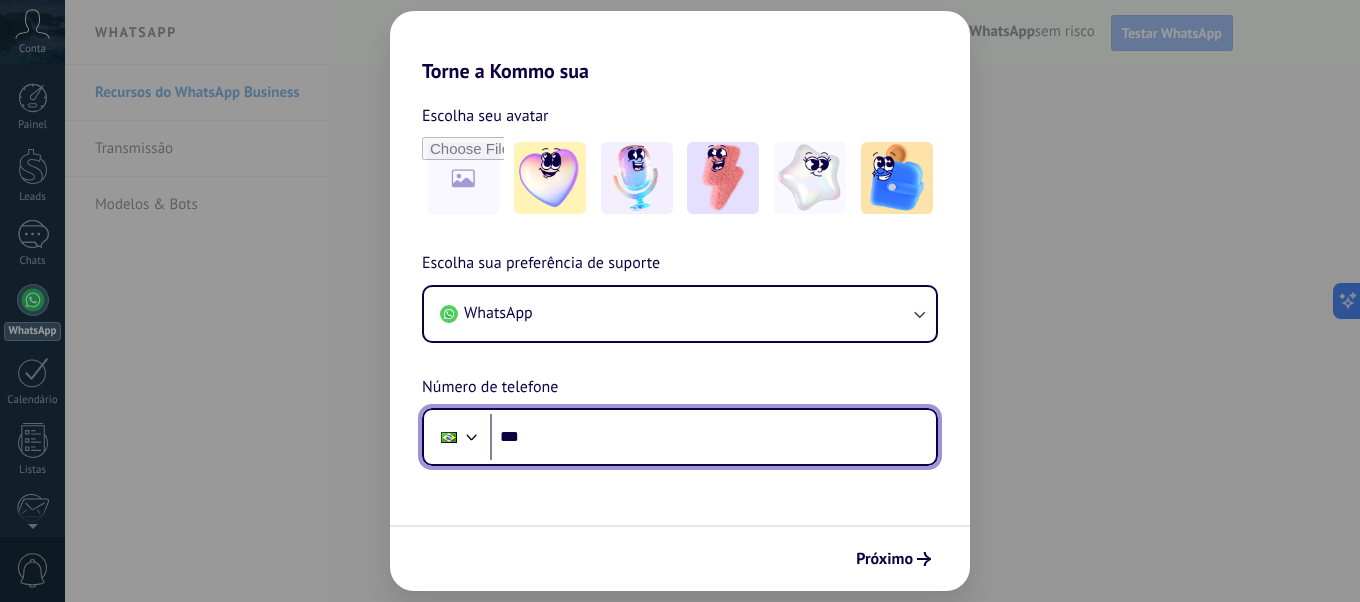 click on "***" at bounding box center [713, 437] 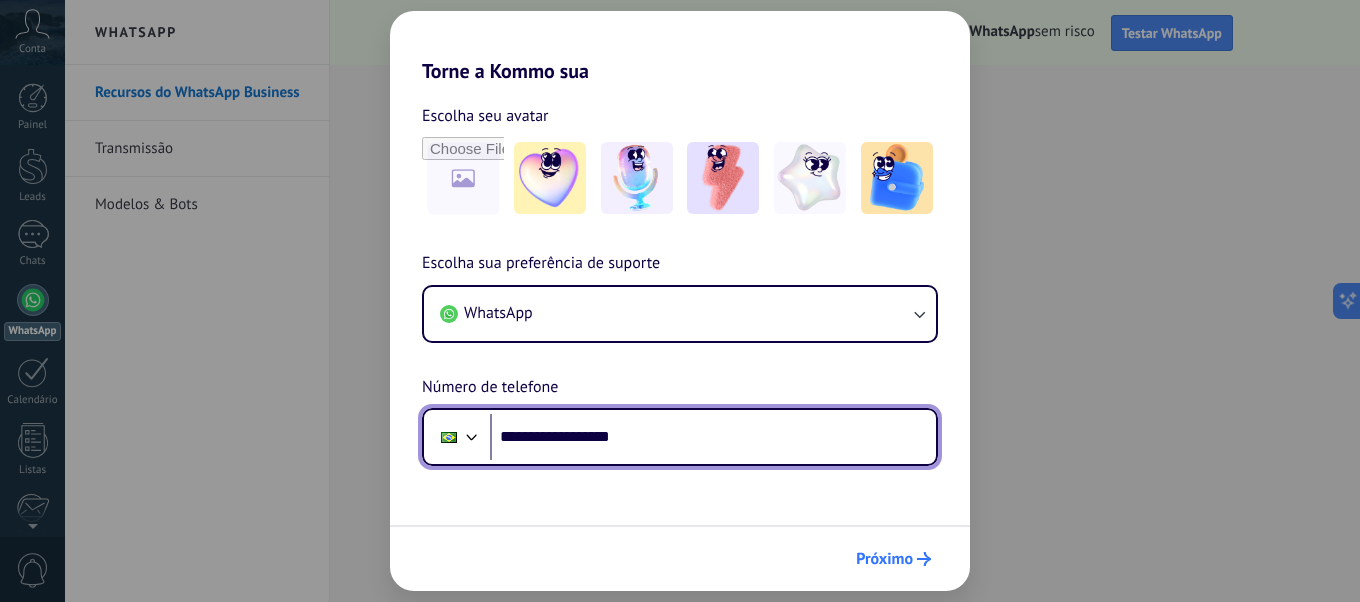 type on "**********" 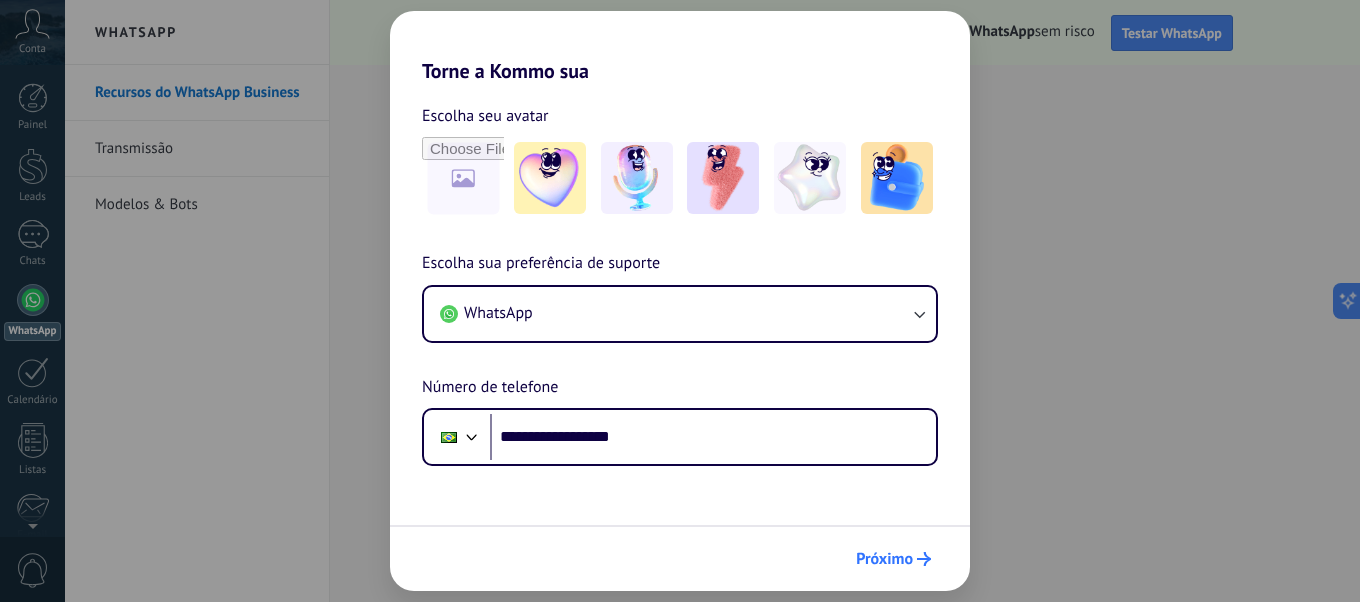 click on "Próximo" at bounding box center (884, 559) 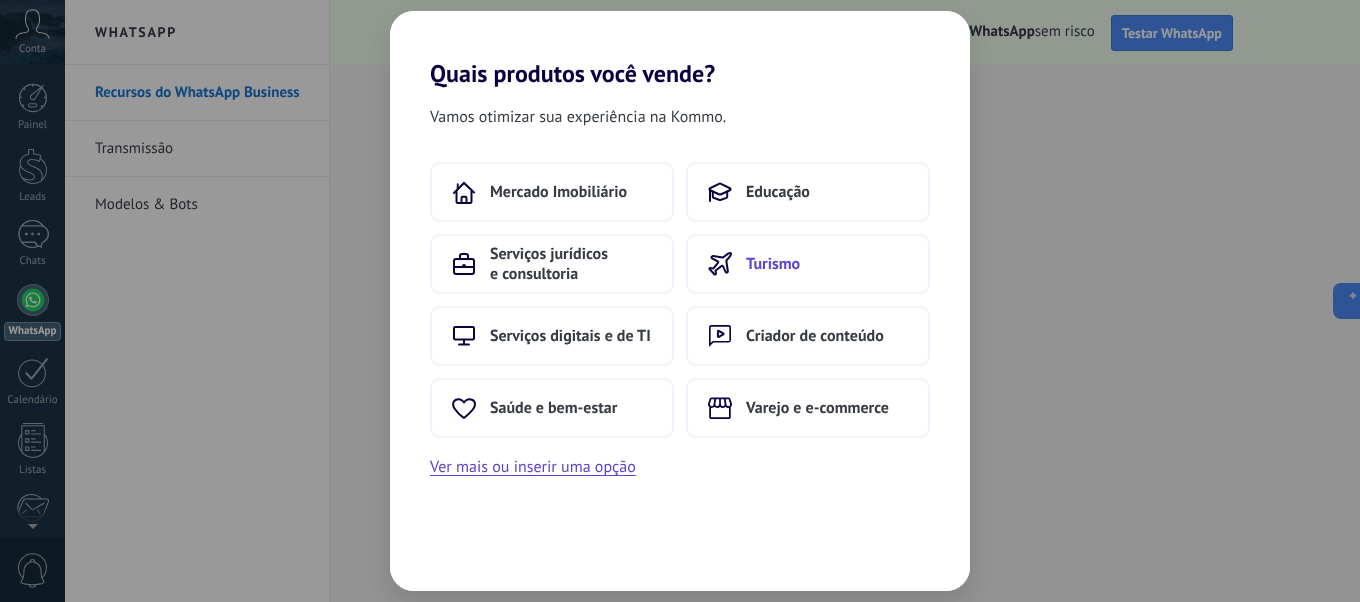 click on "Turismo" at bounding box center [808, 264] 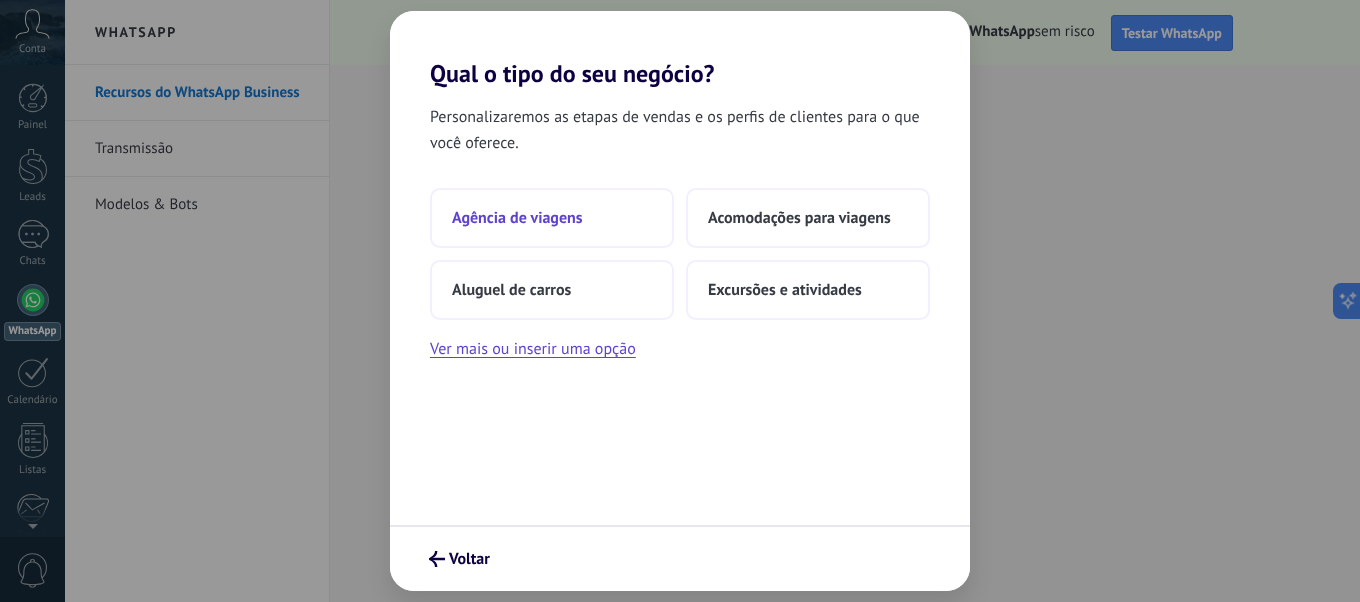 click on "Agência de viagens" at bounding box center (552, 218) 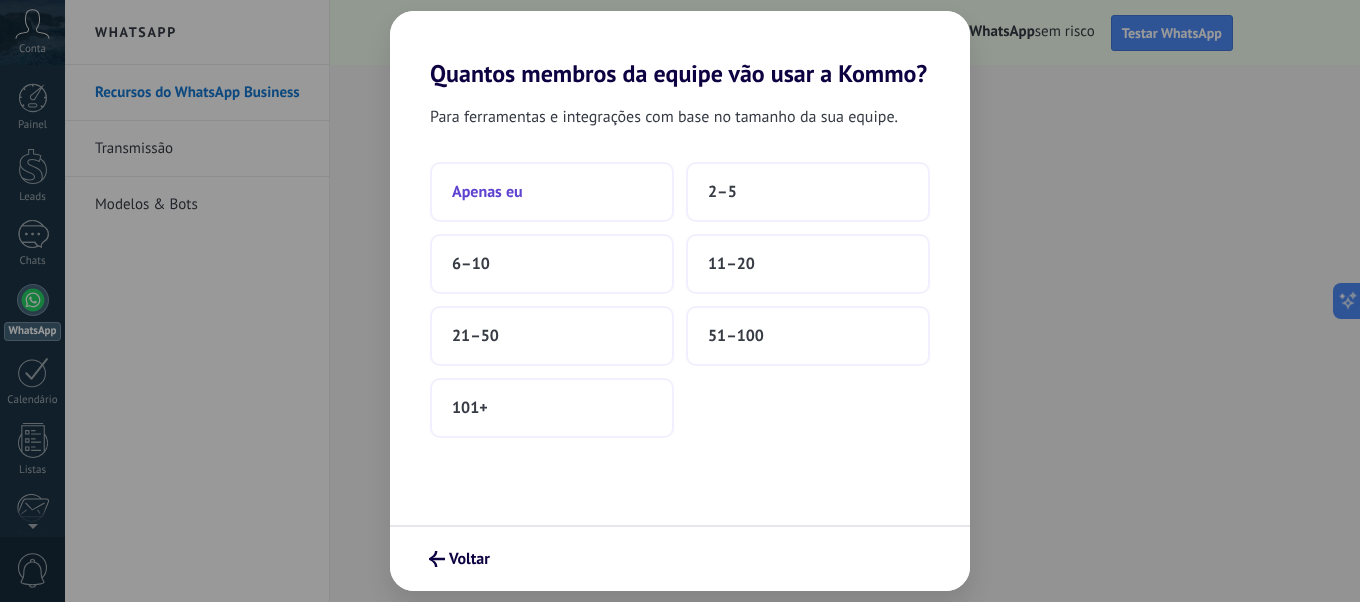 click on "Apenas eu" at bounding box center (552, 192) 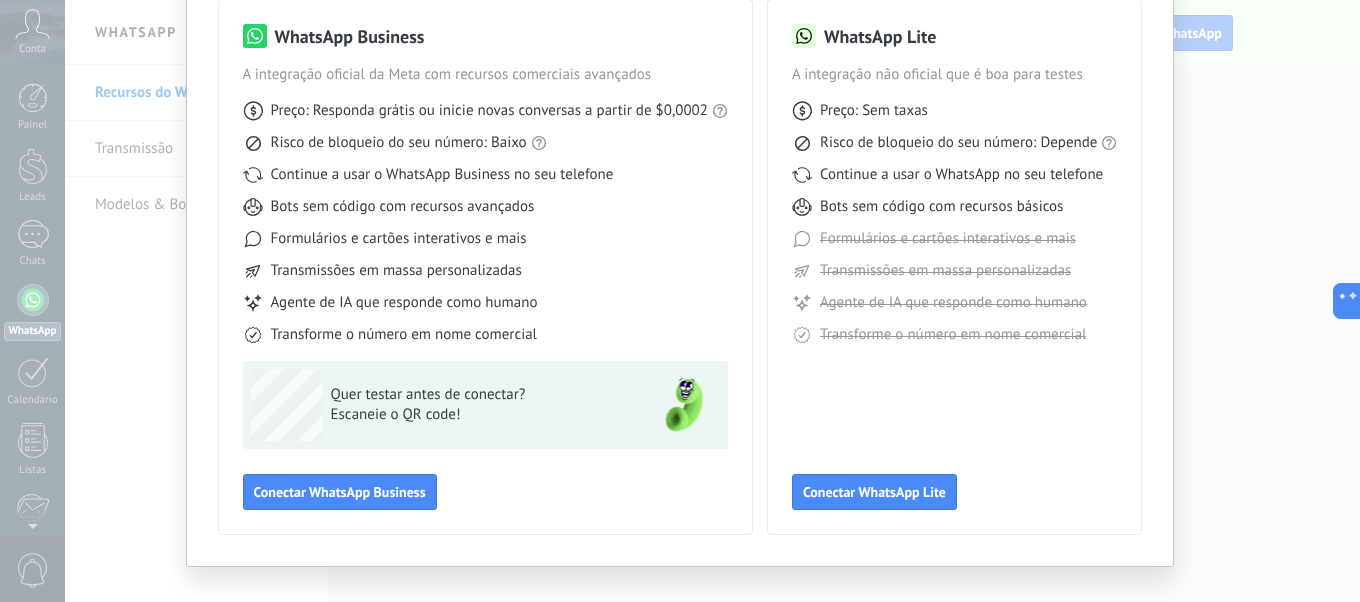 scroll, scrollTop: 181, scrollLeft: 0, axis: vertical 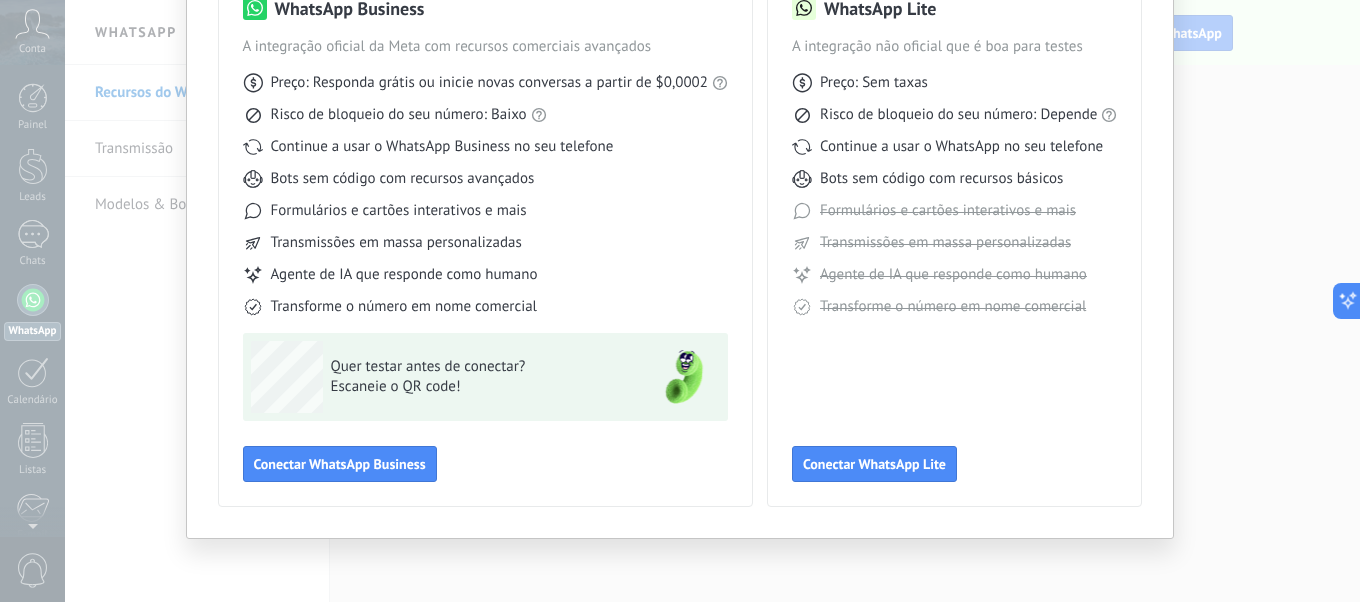 click on "Selecione sua ferramenta WhatsApp WhatsApp Business A integração oficial da Meta com recursos comerciais avançados Preço: Responda grátis ou inicie novas conversas a partir de $0,0002 Risco de bloqueio do seu número: Baixo Continue a usar o WhatsApp Business no seu telefone Bots sem código com recursos avançados Formulários e cartões interativos e mais Transmissões em massa personalizadas Agente de IA que responde como humano Transforme o número em nome comercial Quer testar antes de conectar? Escaneie o QR code! Conectar WhatsApp Business WhatsApp Lite A integração não oficial que é boa para testes Preço: Sem taxas Risco de bloqueio do seu número: Depende Continue a usar o WhatsApp no seu telefone Bots sem código com recursos básicos Formulários e cartões interativos e mais Transmissões em massa personalizadas Agente de IA que responde como humano Transforme o número em nome comercial Conectar WhatsApp Lite" at bounding box center (680, 301) 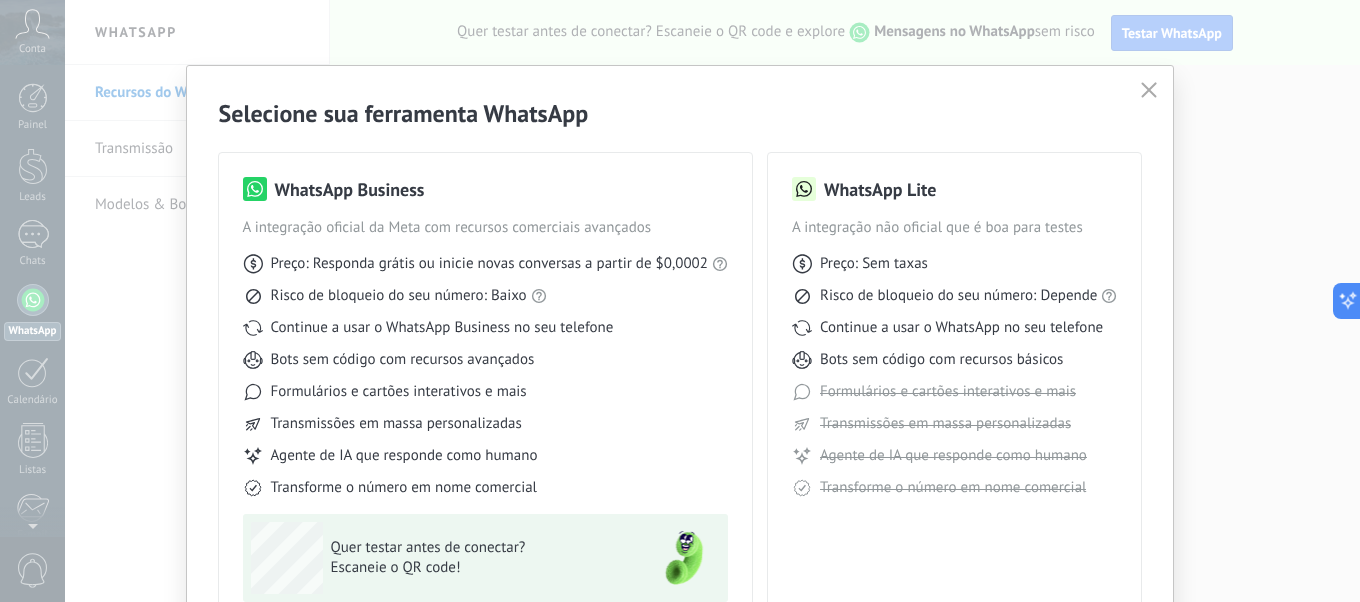 click at bounding box center [1149, 91] 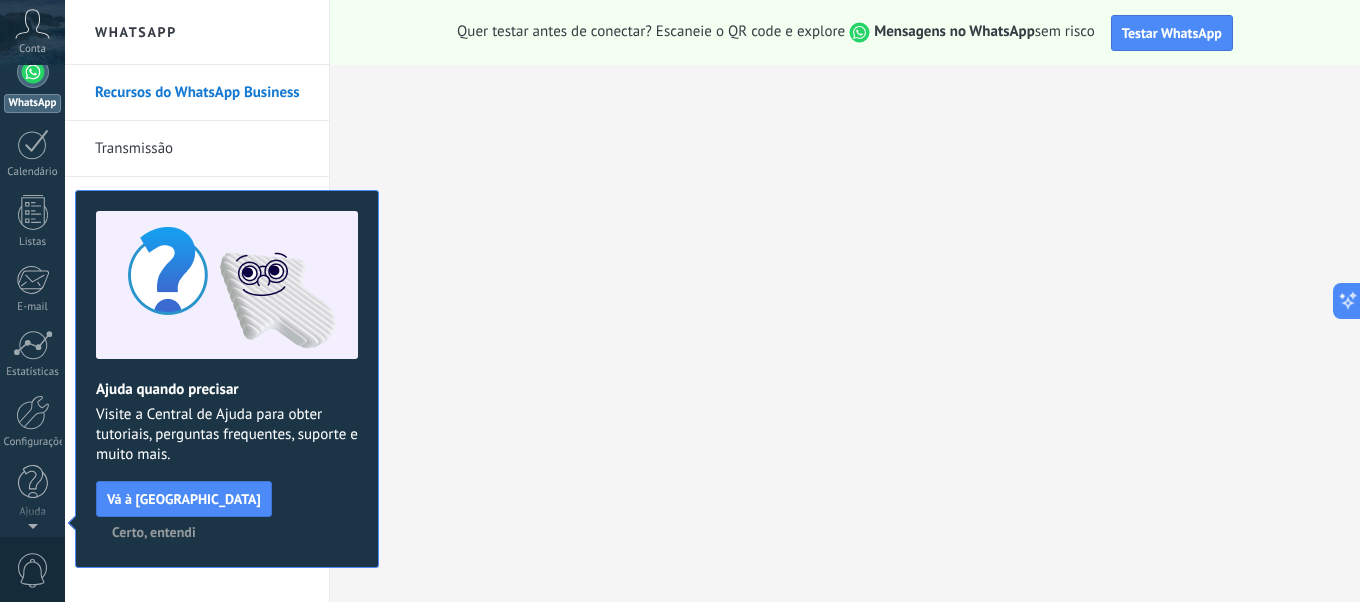 scroll, scrollTop: 0, scrollLeft: 0, axis: both 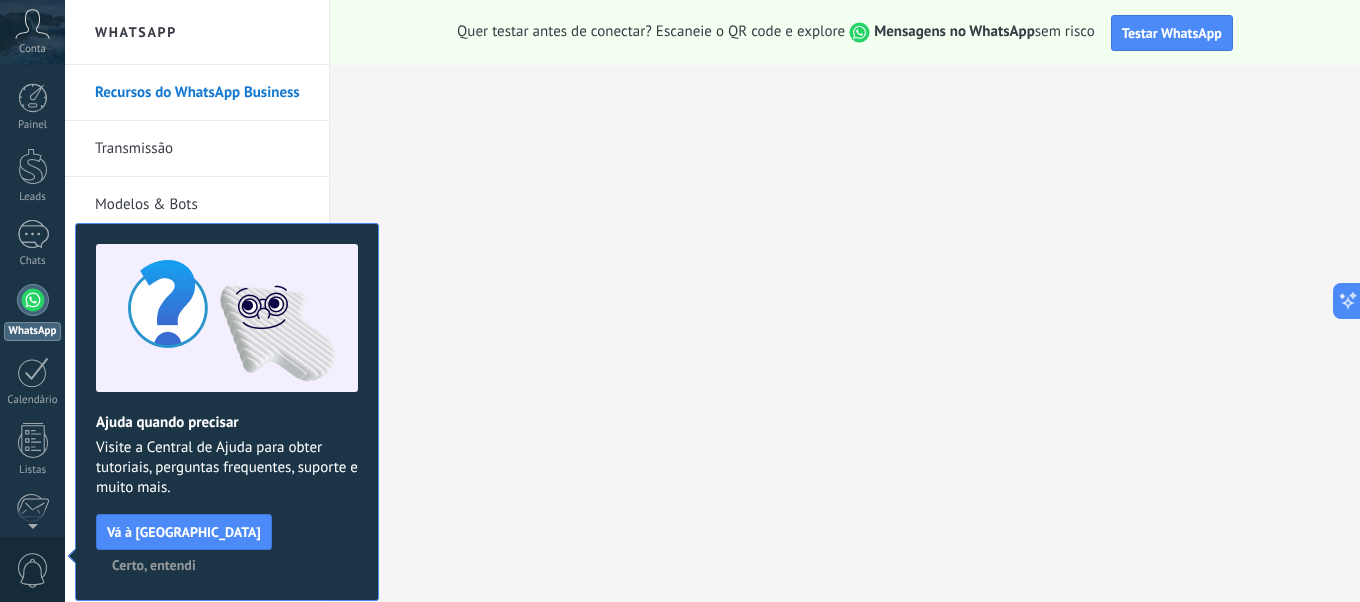 click at bounding box center [33, 300] 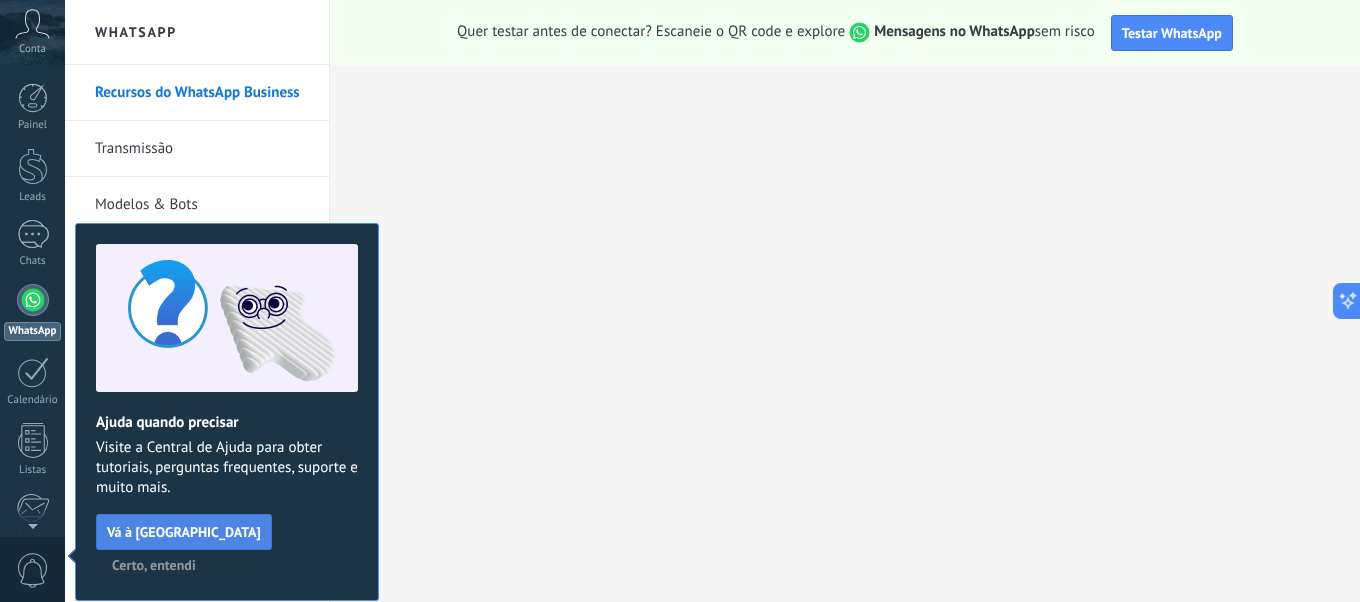 click on "Vá à [GEOGRAPHIC_DATA]" at bounding box center [184, 532] 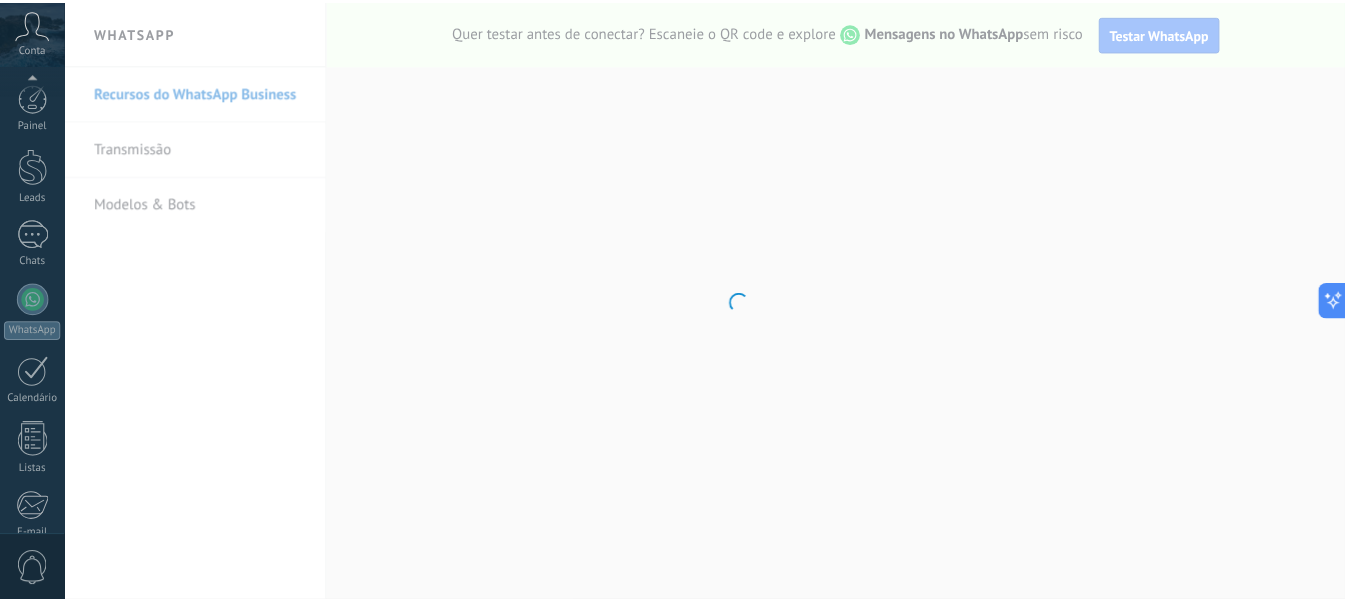 scroll, scrollTop: 228, scrollLeft: 0, axis: vertical 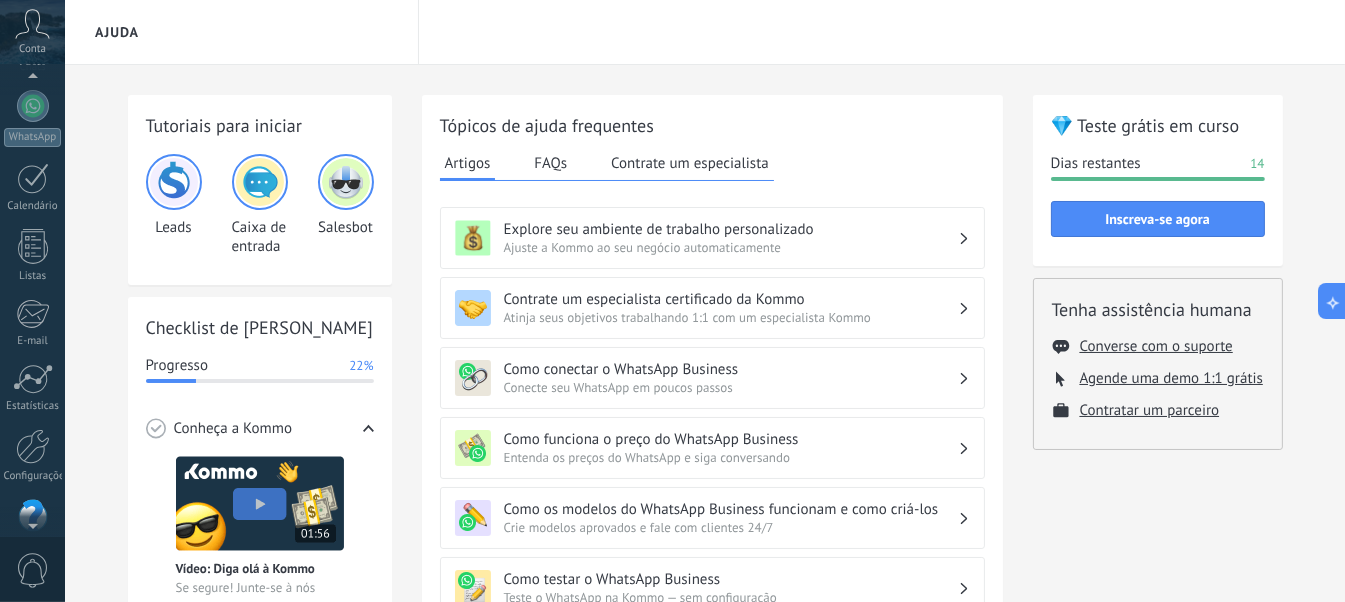click on "Conta" at bounding box center [32, 32] 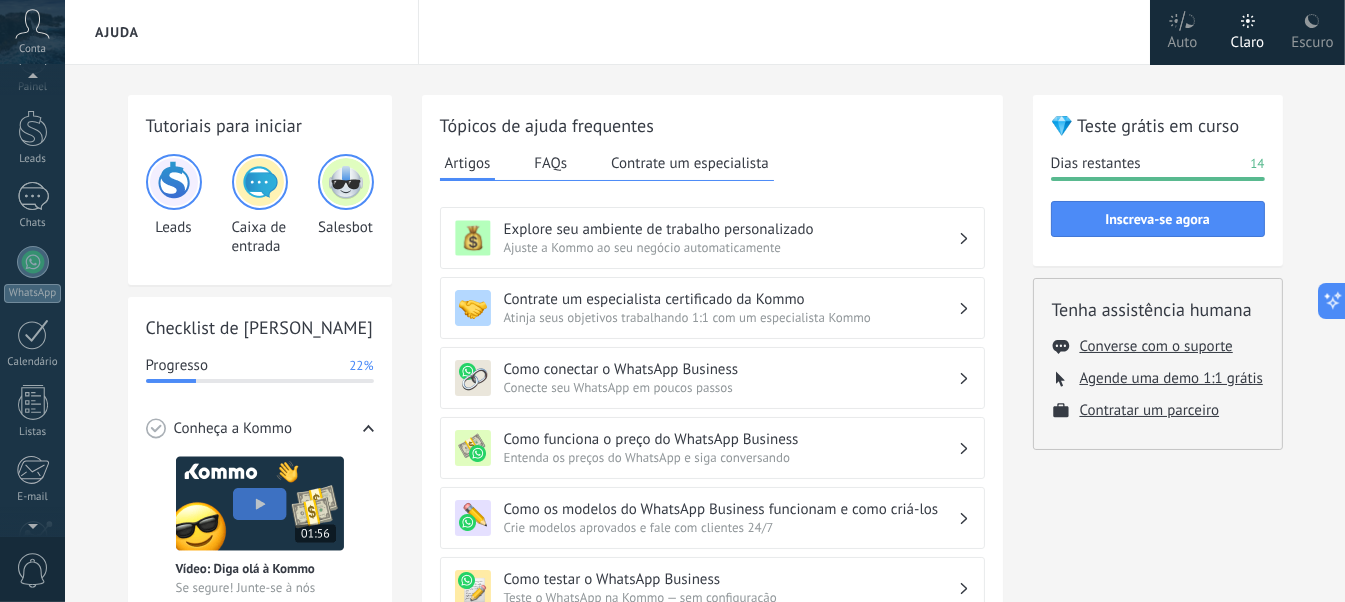 scroll, scrollTop: 2, scrollLeft: 0, axis: vertical 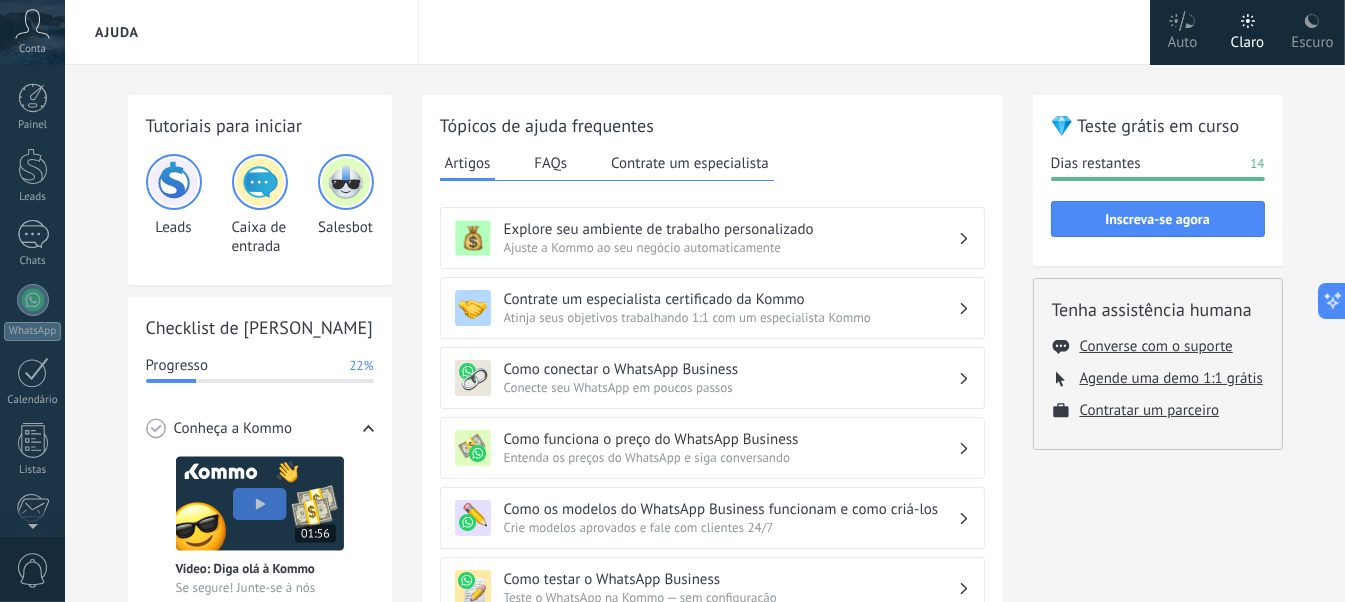 click 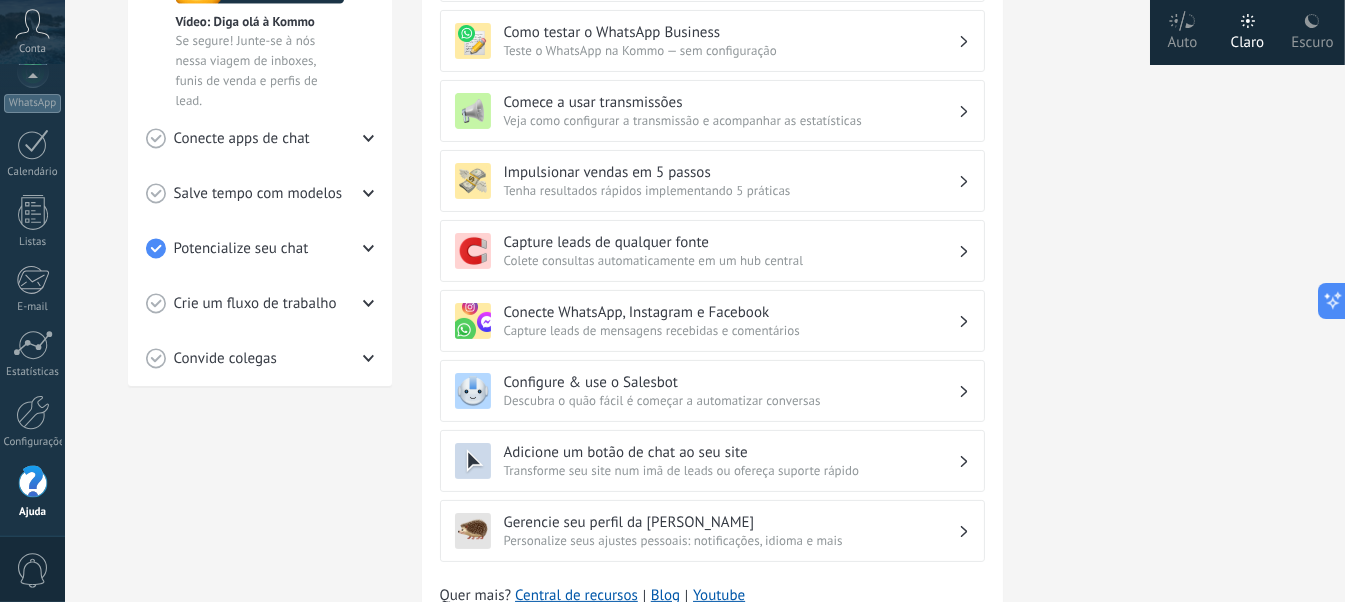scroll, scrollTop: 625, scrollLeft: 0, axis: vertical 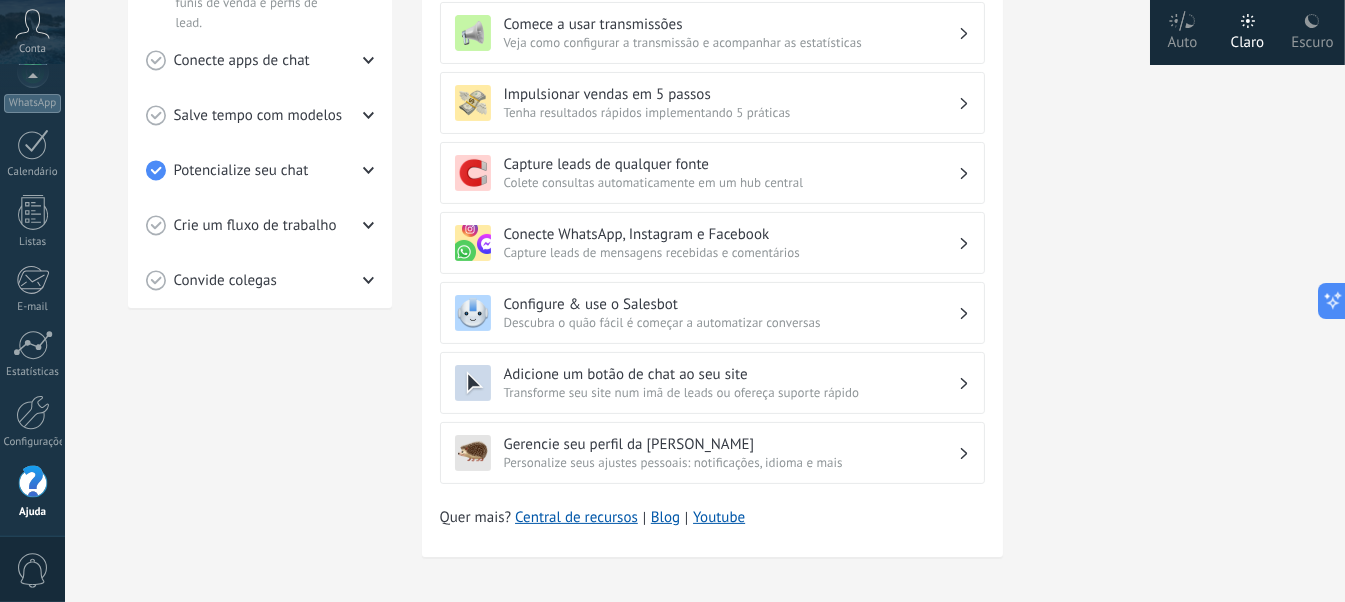 click on "Convide colegas" at bounding box center [225, 281] 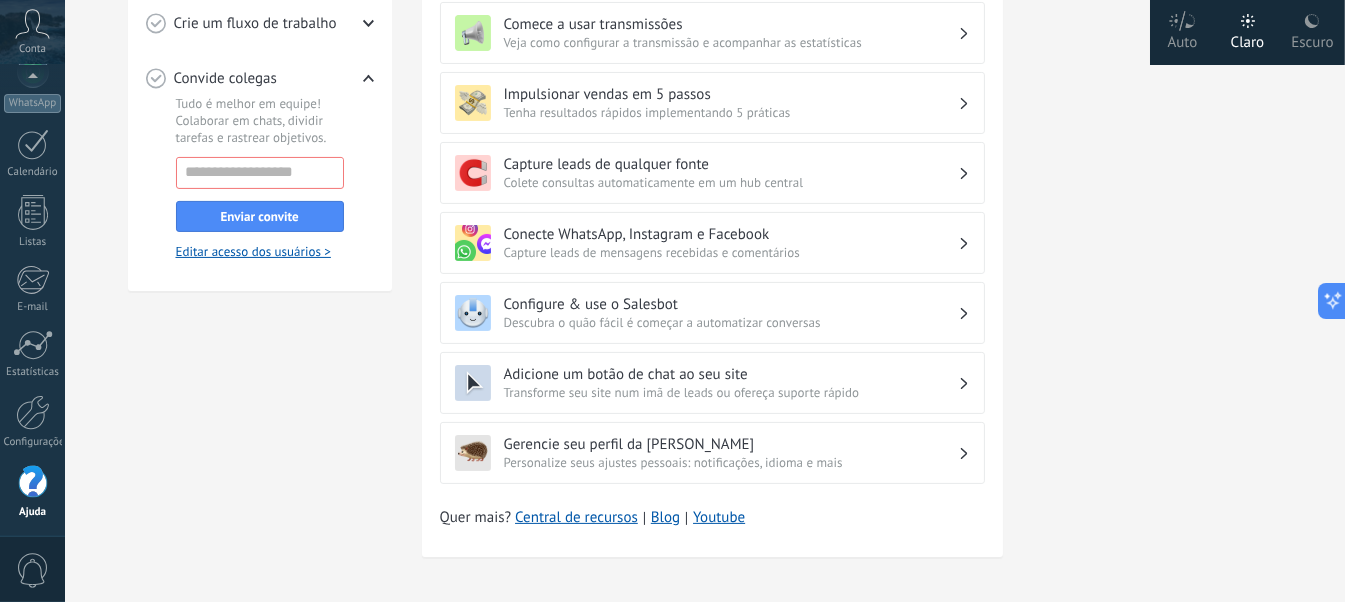 click on "Tutoriais para iniciar Leads Caixa de entrada Salesbot Checklist de Início Rápido Progresso 22% Conheça a Kommo Vídeo: Diga olá à Kommo Se segure! Junte-se à nós nessa viagem de inboxes, funis de venda e perfis de lead. Conecte apps de chat WhatsApp Conectado Messenger Conectar Instagram Conectar Outros canais Ver todos Salve tempo com modelos Responda super rápido Ainda digitando cada resposta? Responda à FAQs com modelos de chat criados em 2 cliques. Criar um modelo Potencialize seu chat O bot faz para você! Abrace a preguiça: Bots te ajudam a fazer mais com menos trabalho, trazendo mais vendas. Criar um bot Crie um fluxo de trabalho Veja leads de uma nova forma Veja na hora onde cada cliente está no seu processo de venda. Configurar funil de vendas Convide colegas [PERSON_NAME] é melhor em equipe! Colaborar em chats, dividir tarefas e rastrear objetivos. Enviar convite Editar acesso dos usuários >" at bounding box center (260, 26) 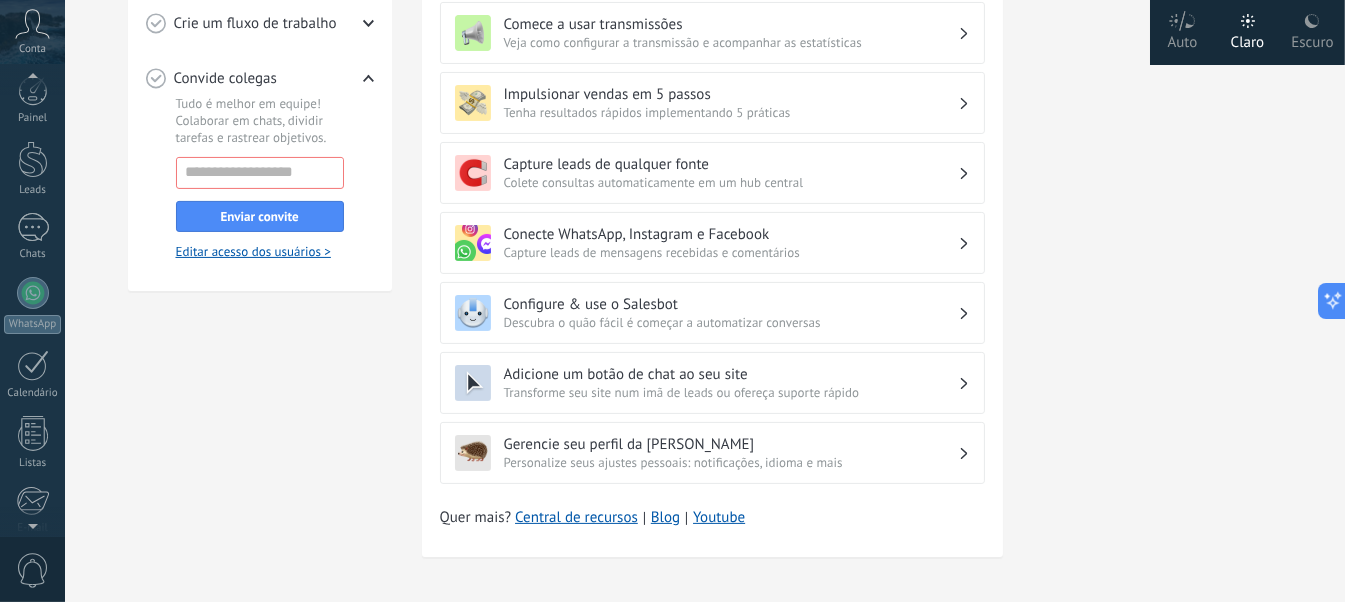 scroll, scrollTop: 0, scrollLeft: 0, axis: both 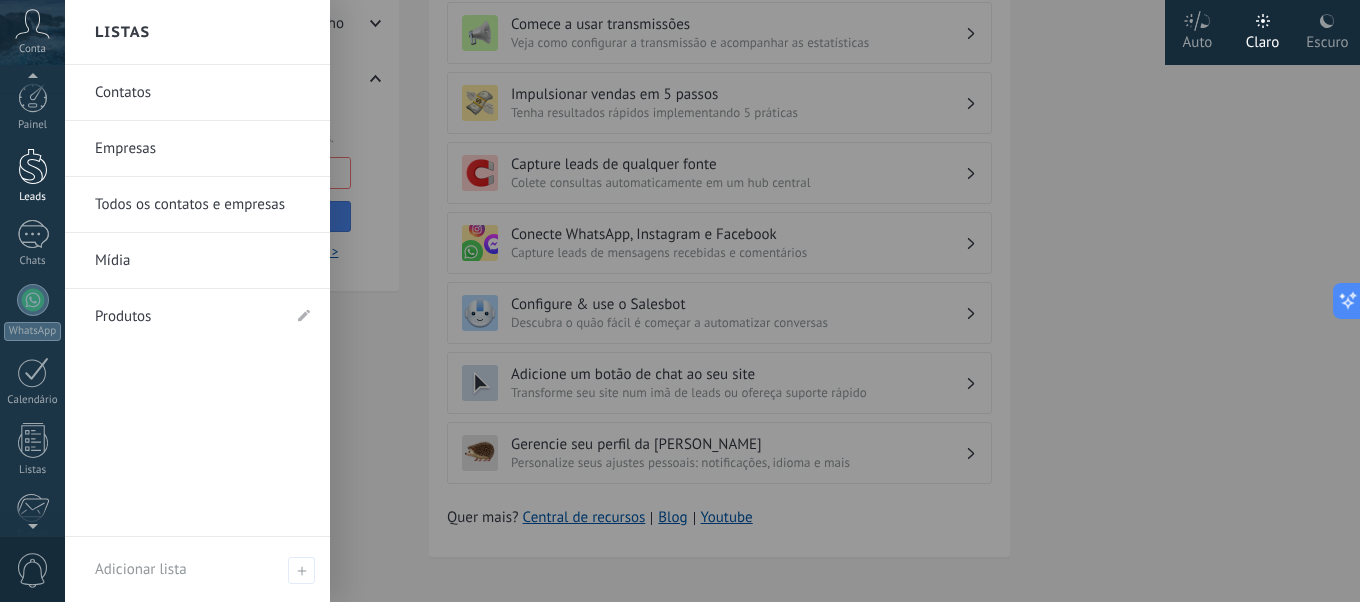 click at bounding box center [33, 166] 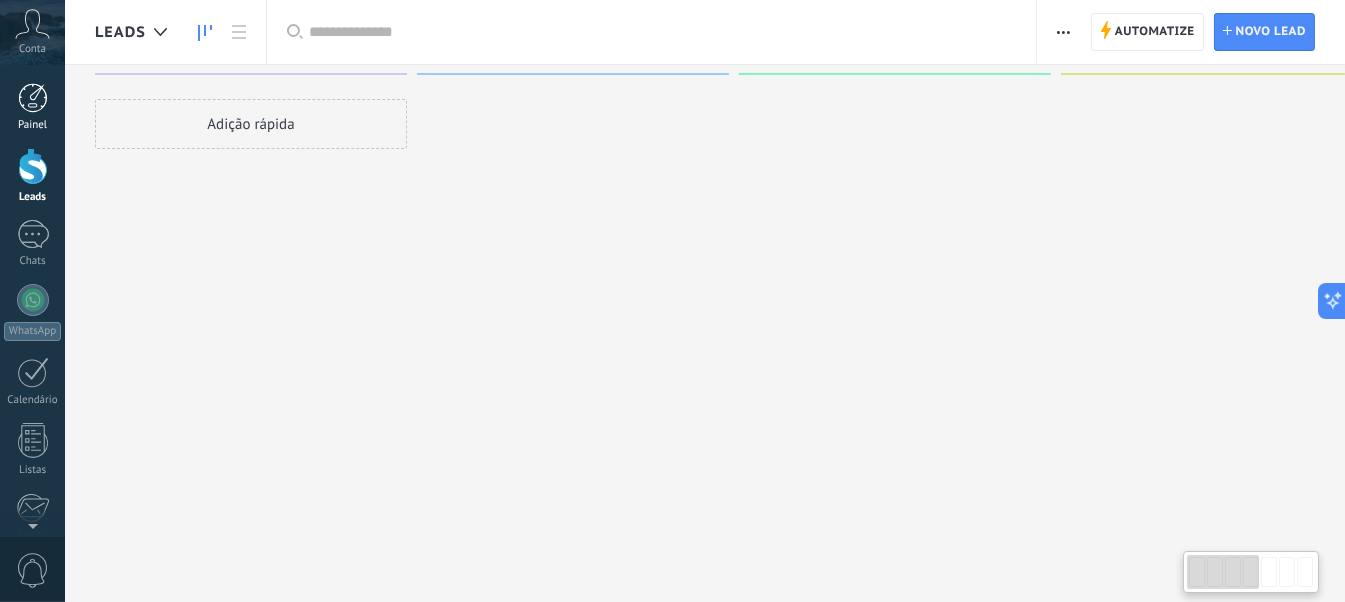 scroll, scrollTop: 0, scrollLeft: 0, axis: both 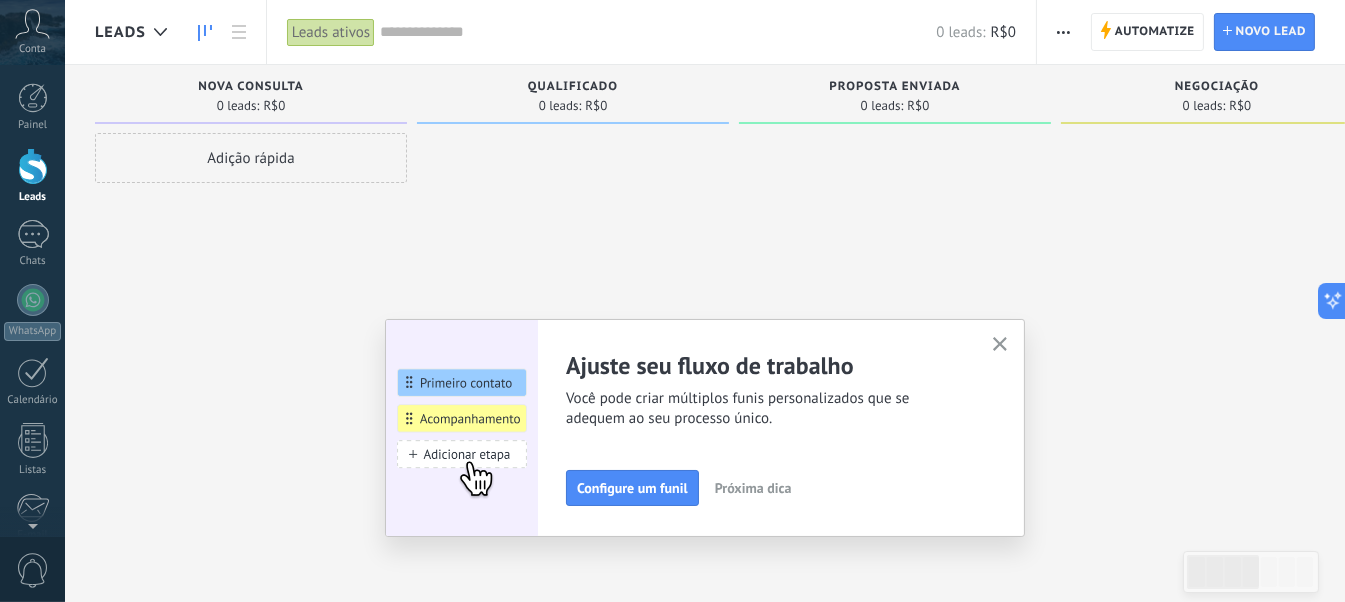 click on "Conta" at bounding box center (32, 32) 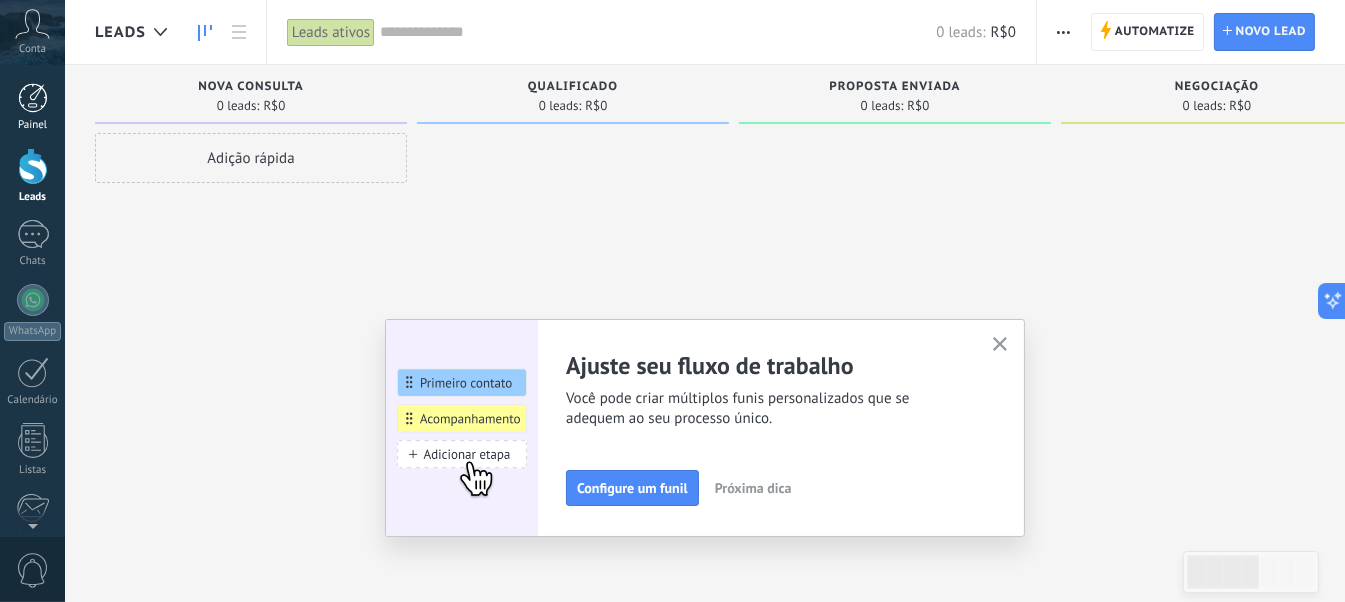 click on "Painel" at bounding box center (32, 107) 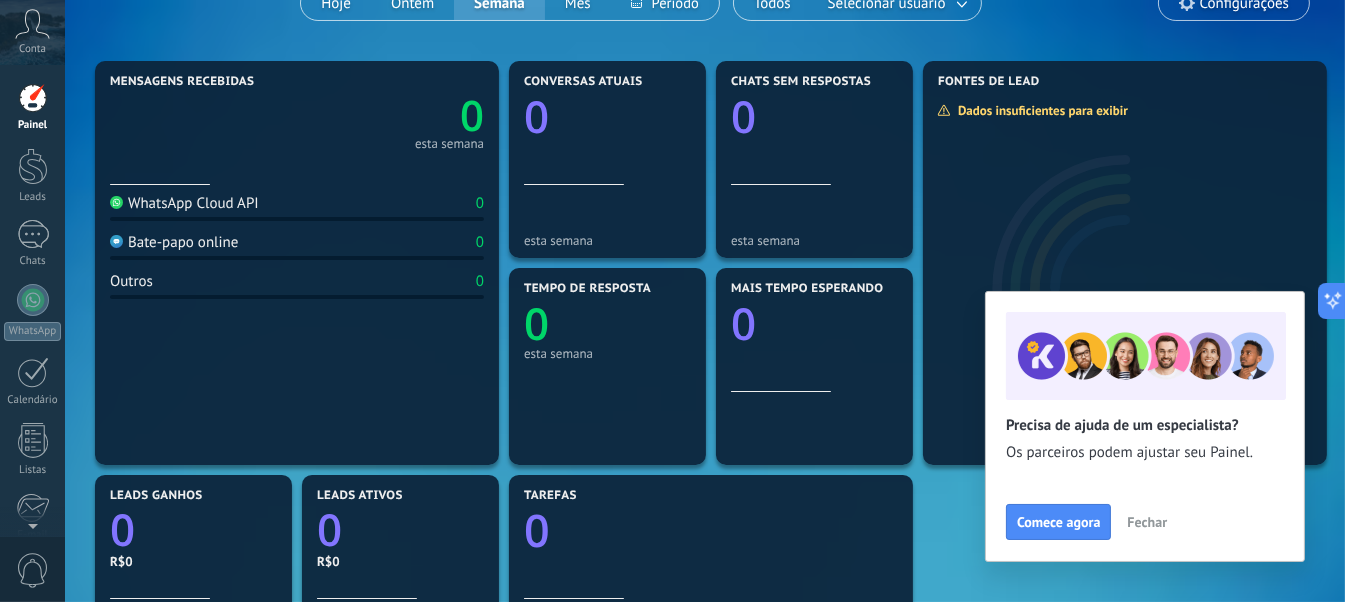 scroll, scrollTop: 200, scrollLeft: 0, axis: vertical 